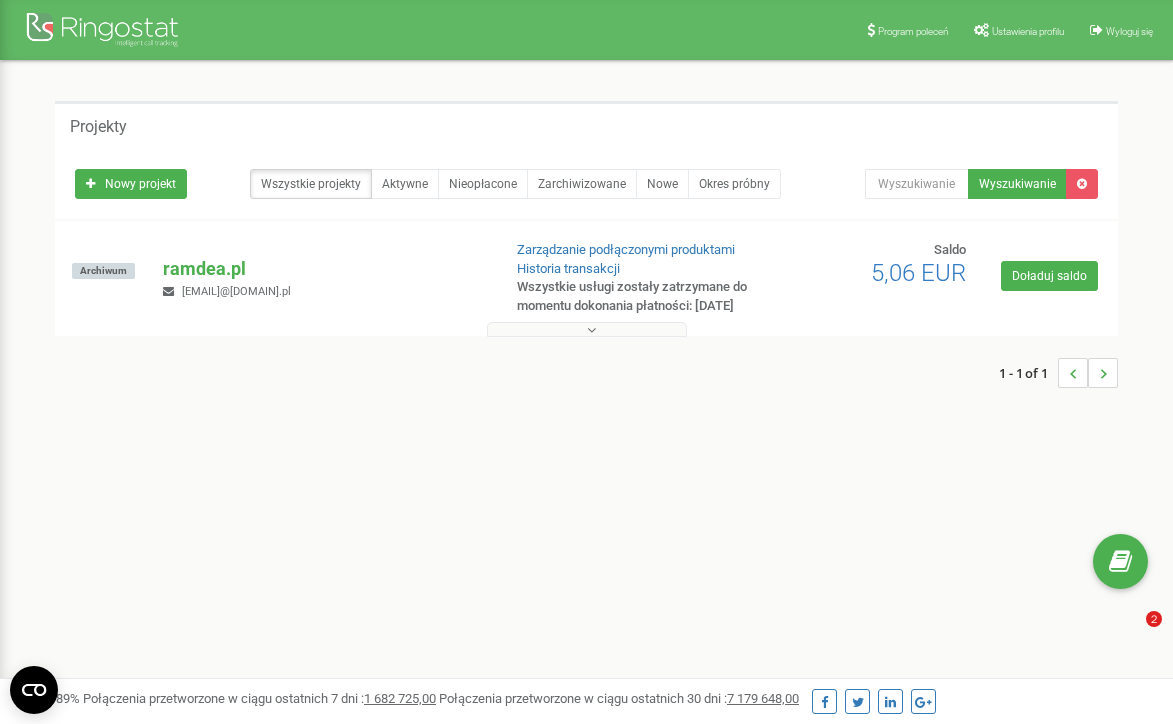 scroll, scrollTop: 0, scrollLeft: 0, axis: both 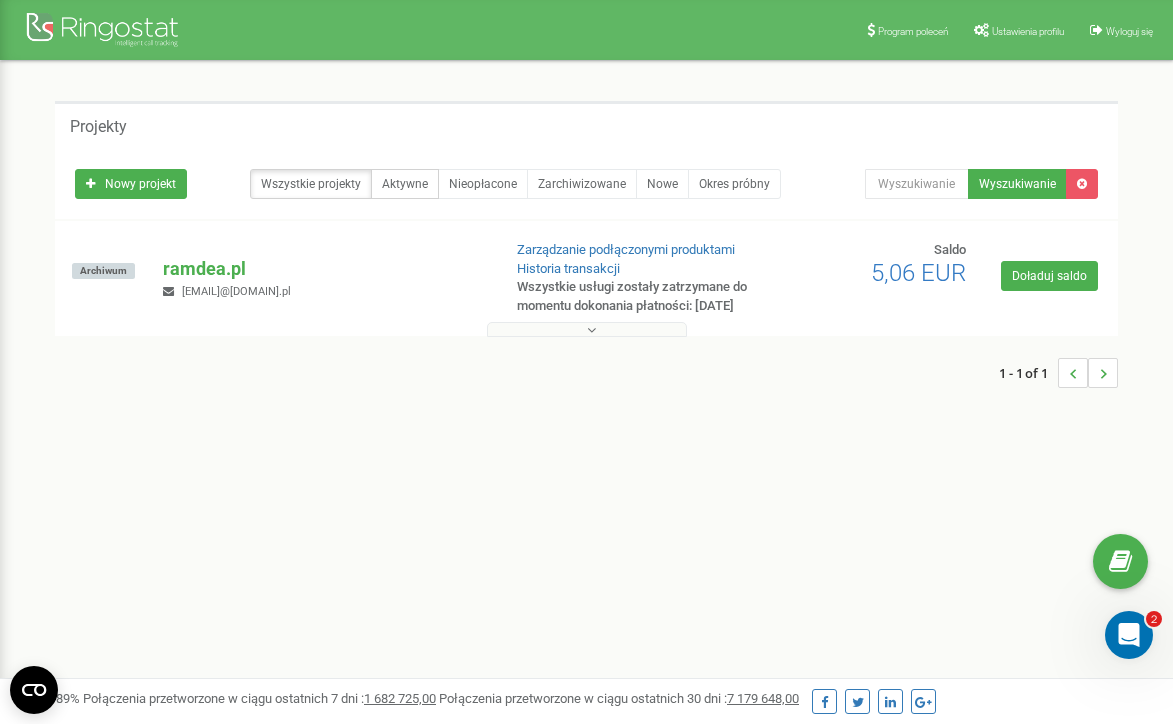 click on "Aktywne" at bounding box center [405, 184] 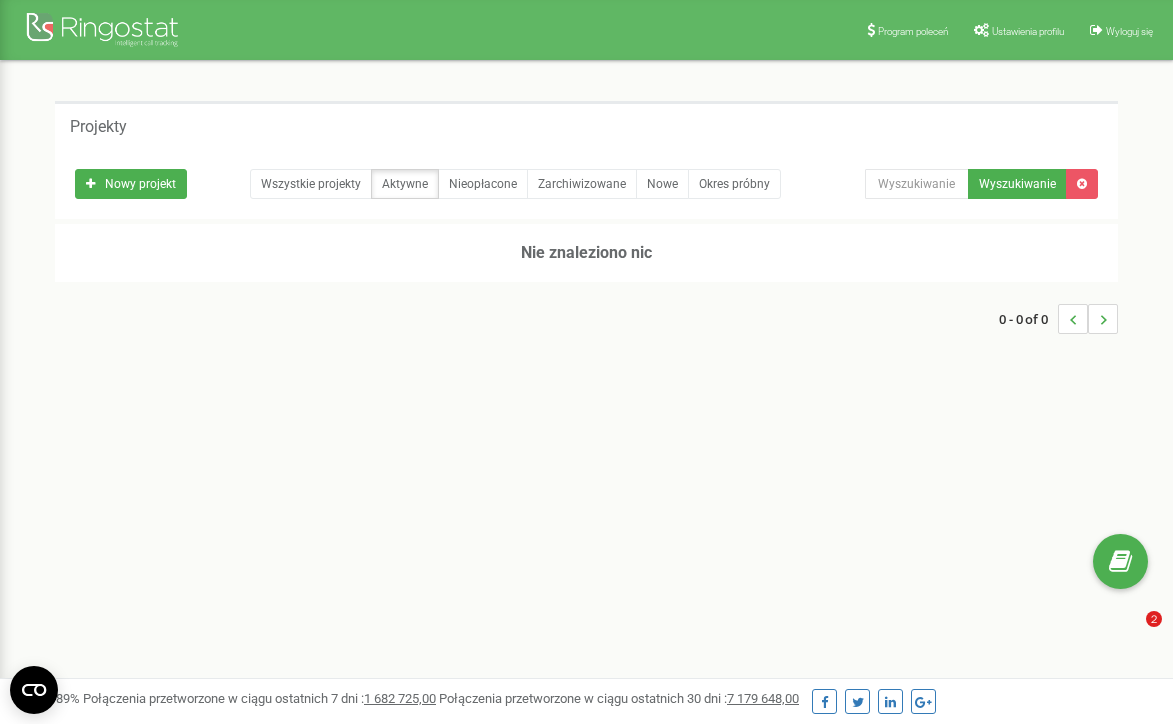 scroll, scrollTop: 0, scrollLeft: 0, axis: both 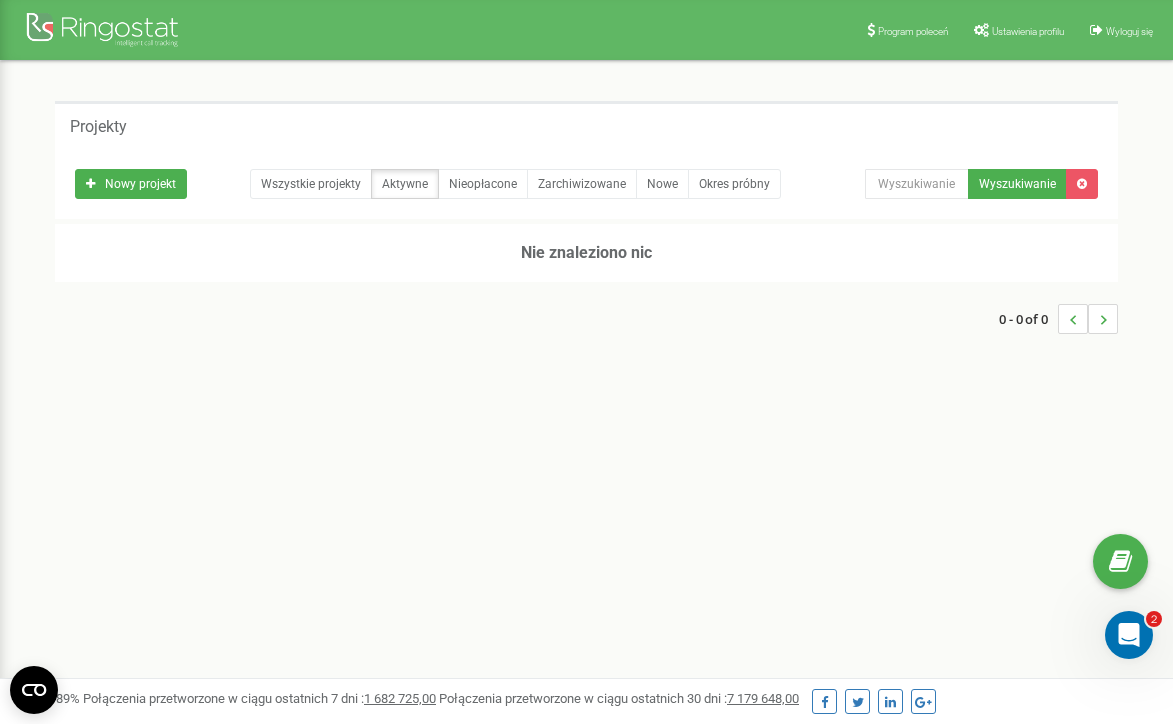click on "Wszystkie projekty" at bounding box center [311, 184] 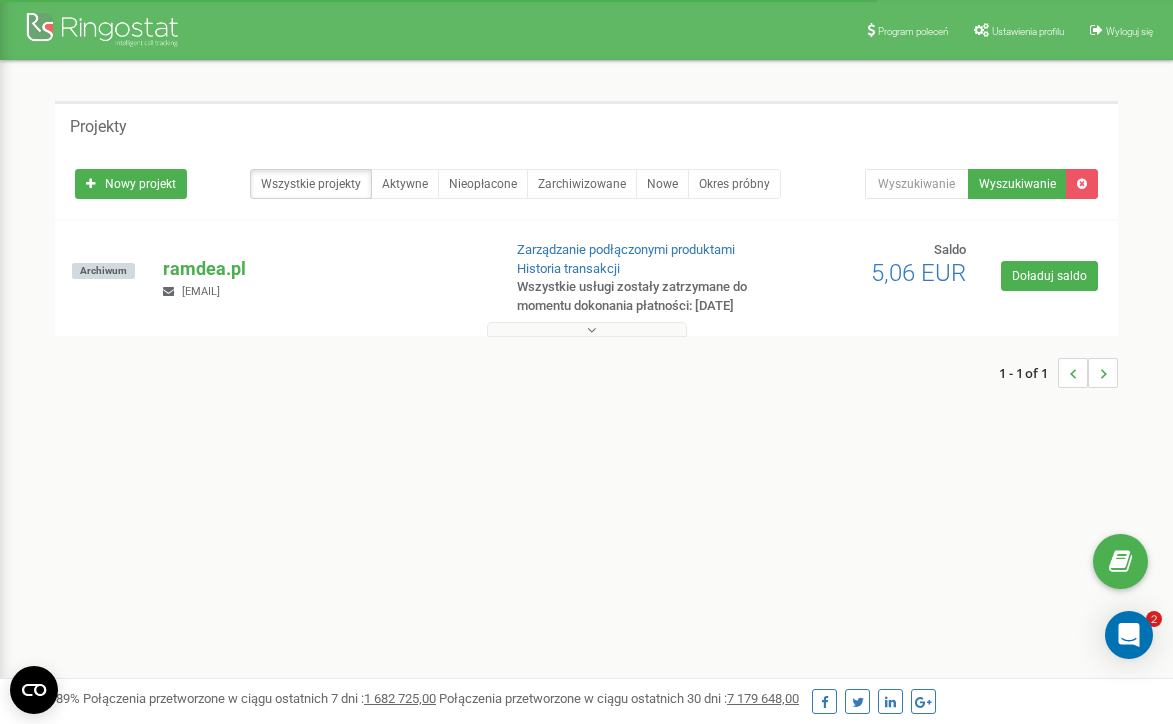 scroll, scrollTop: 0, scrollLeft: 0, axis: both 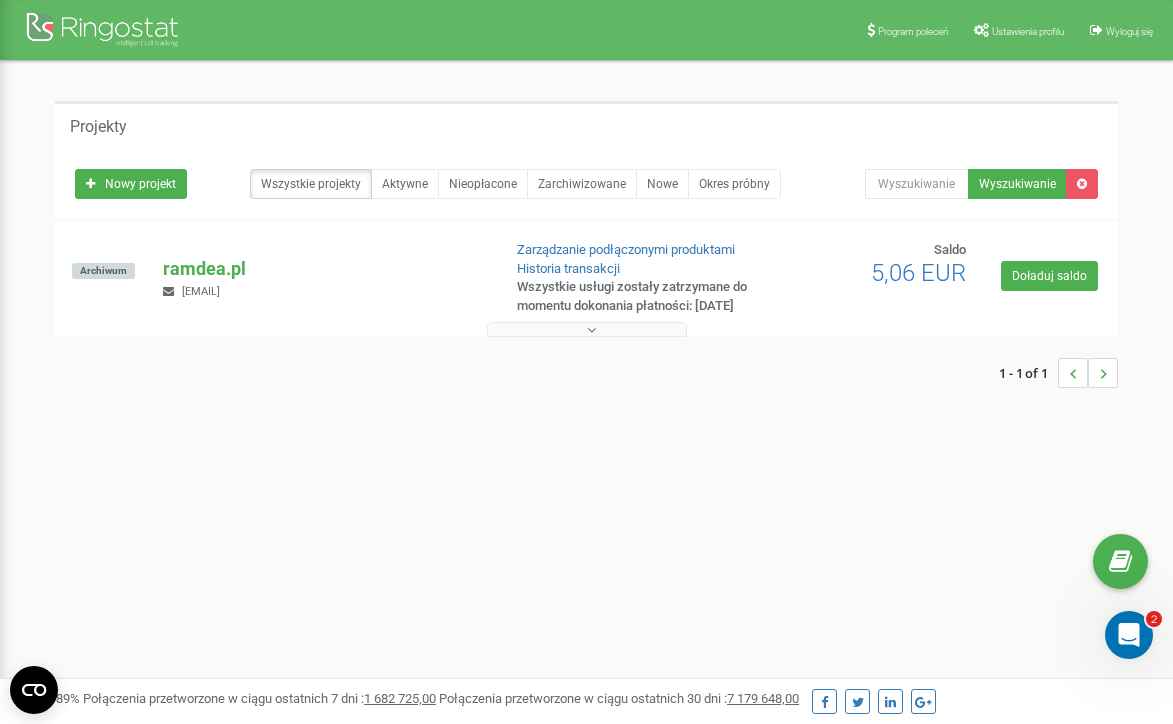 click at bounding box center (591, 330) 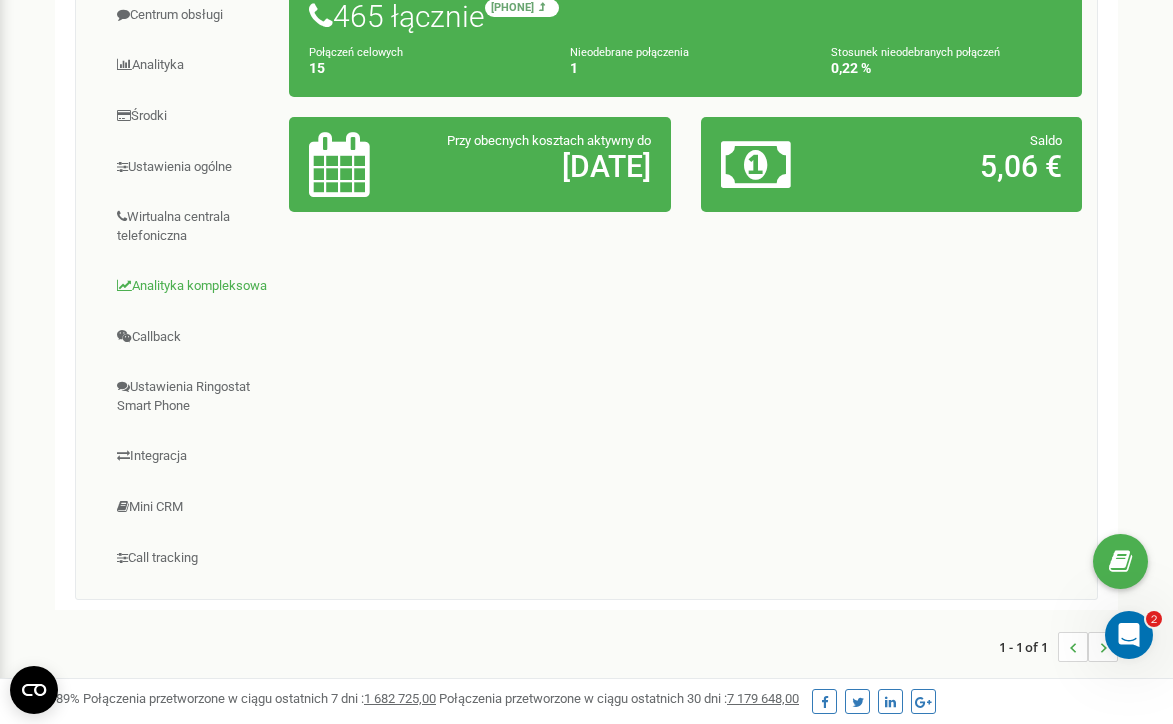 scroll, scrollTop: 411, scrollLeft: 0, axis: vertical 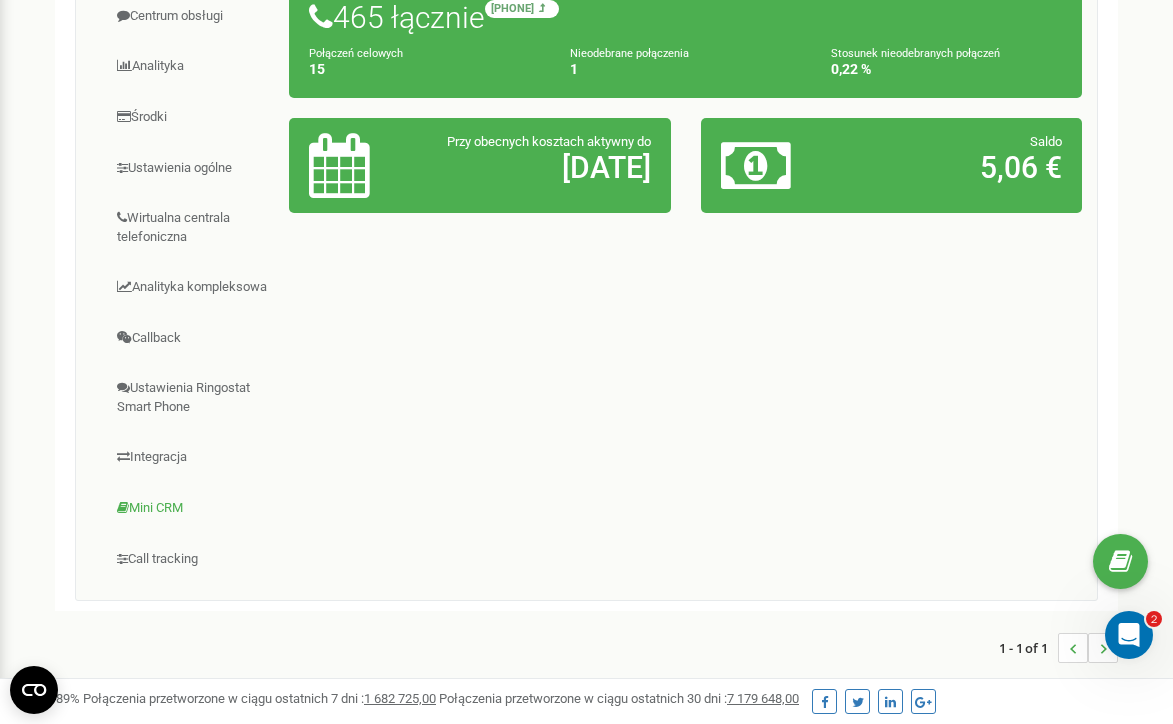 click on "Mini CRM" at bounding box center [190, 508] 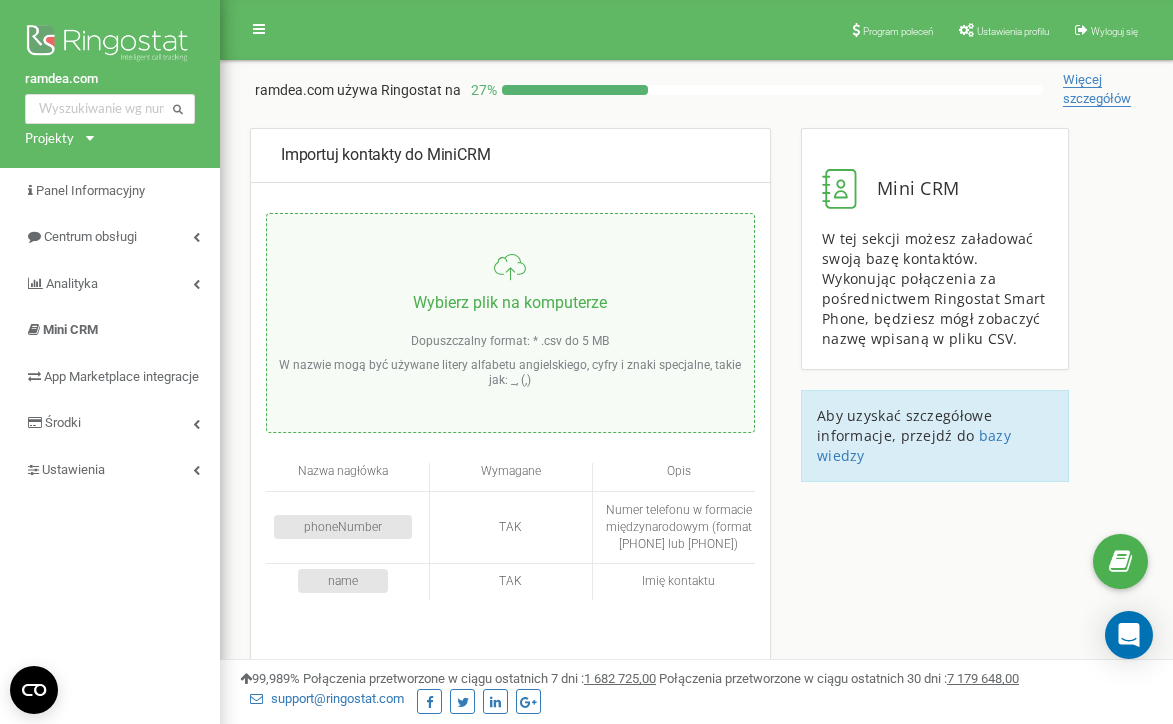 scroll, scrollTop: 0, scrollLeft: 0, axis: both 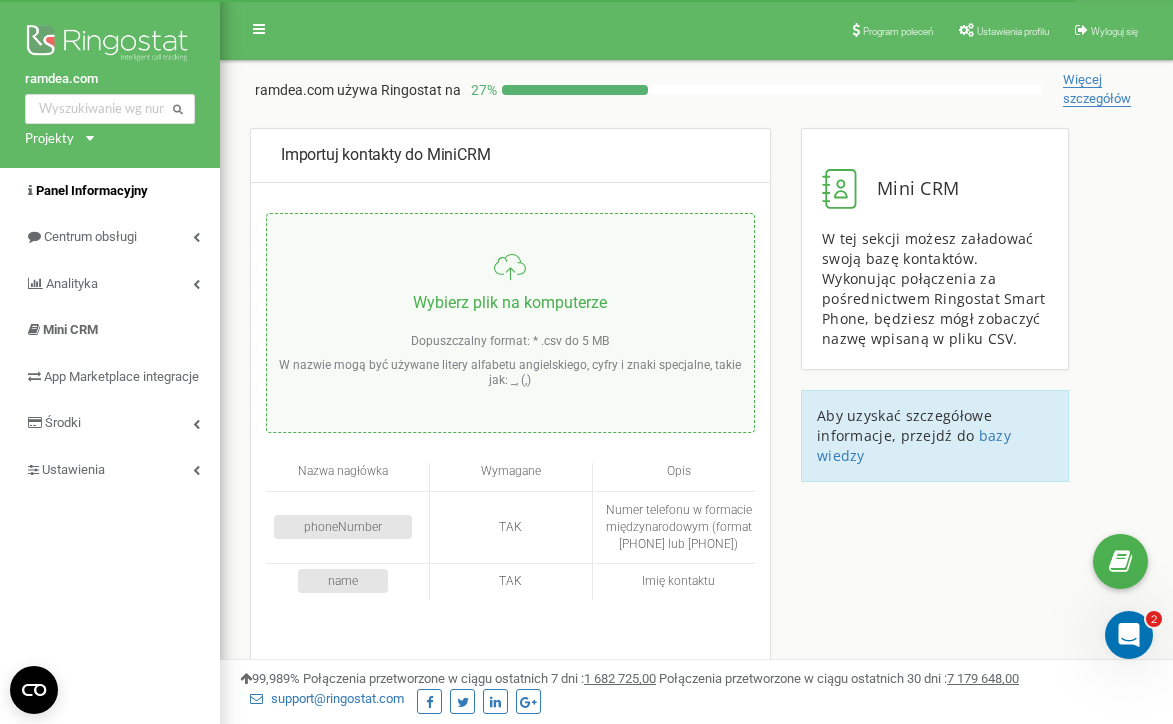 click on "Panel Informacyjny" at bounding box center [92, 190] 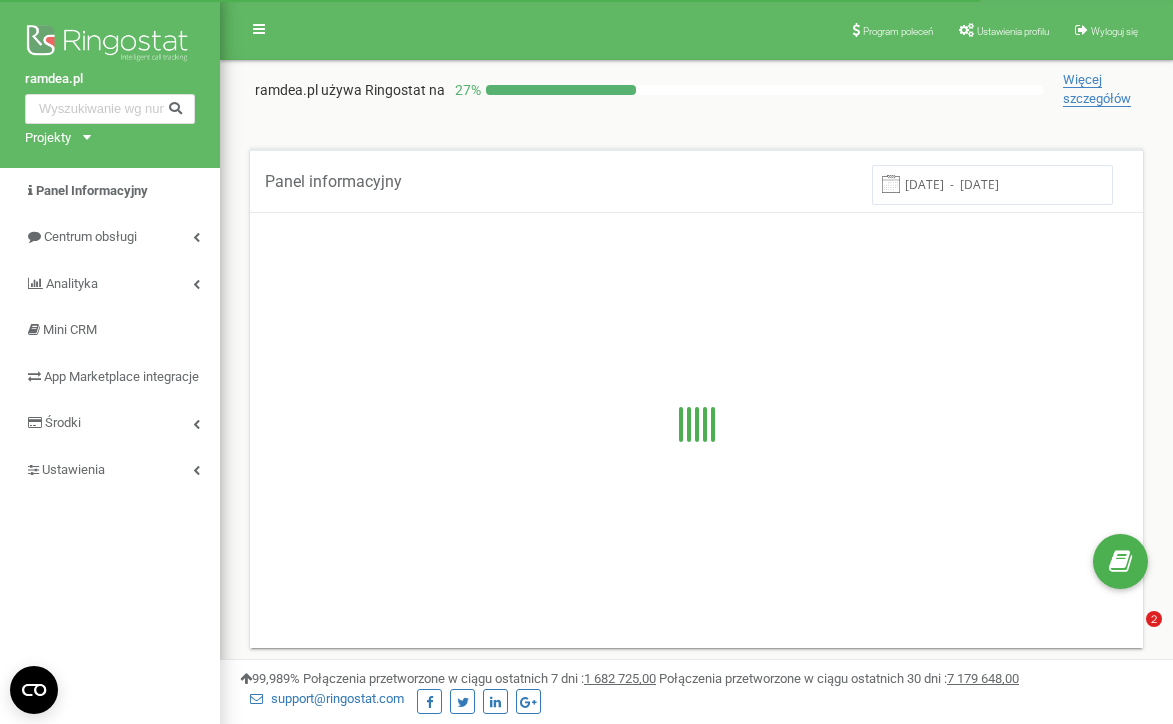 scroll, scrollTop: 0, scrollLeft: 0, axis: both 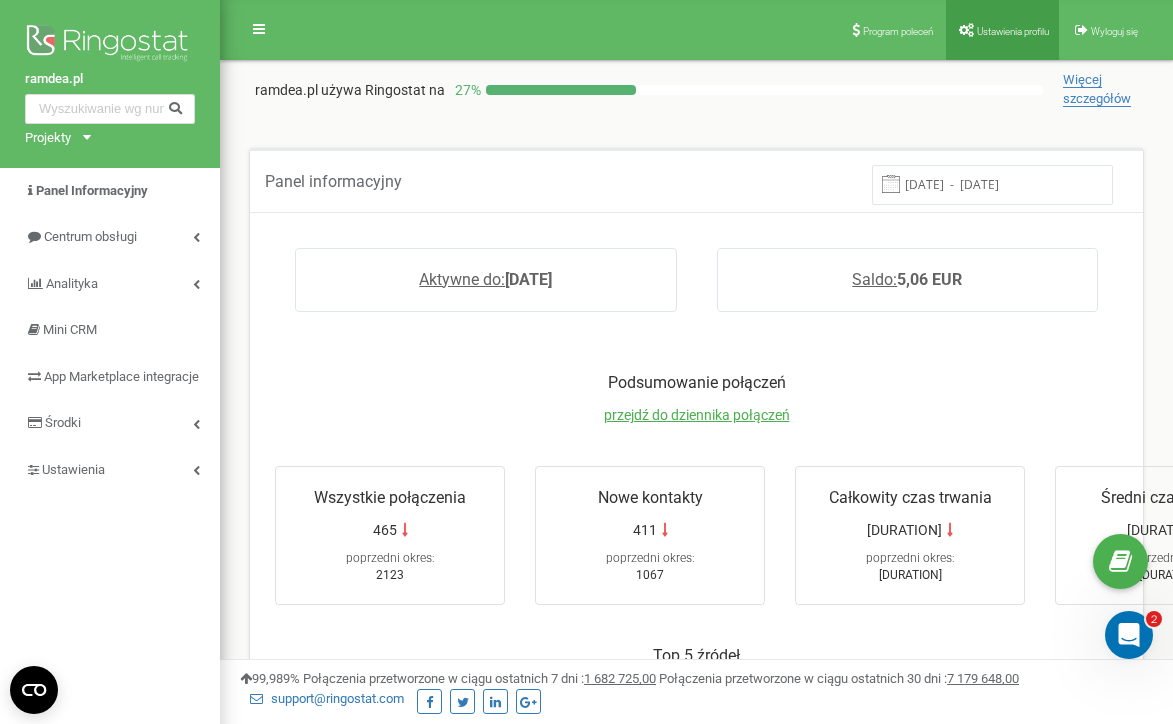 click on "Ustawienia profilu" at bounding box center [1013, 31] 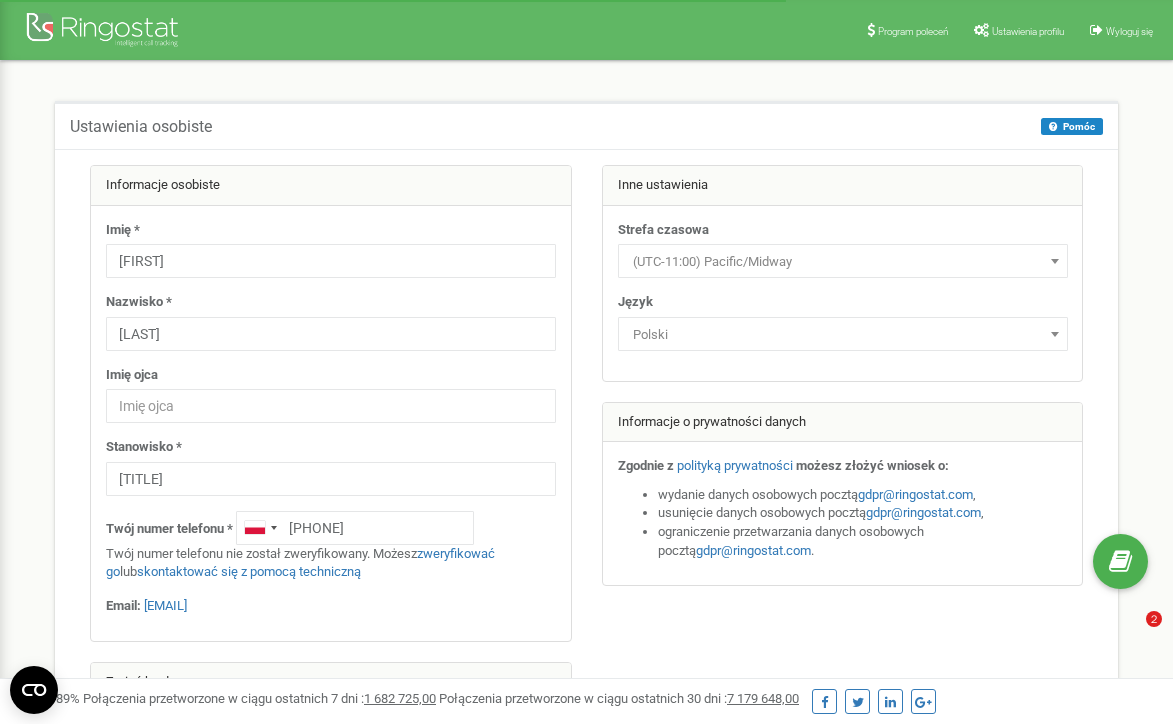scroll, scrollTop: 0, scrollLeft: 0, axis: both 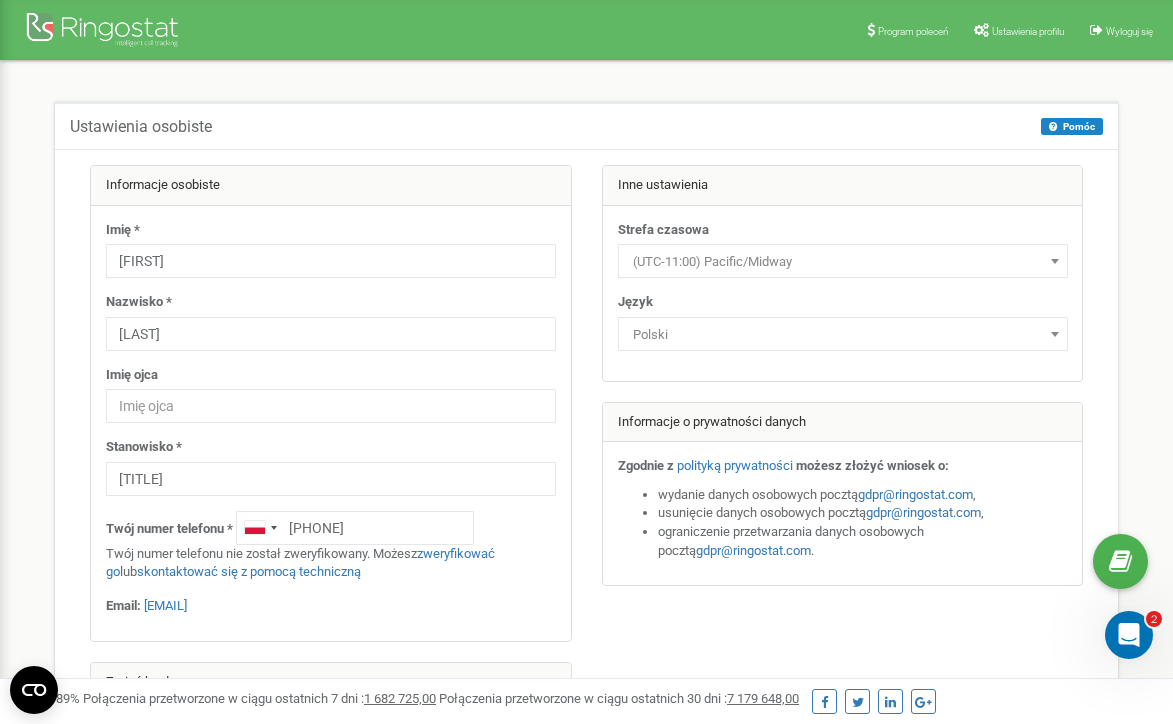 click at bounding box center (105, 32) 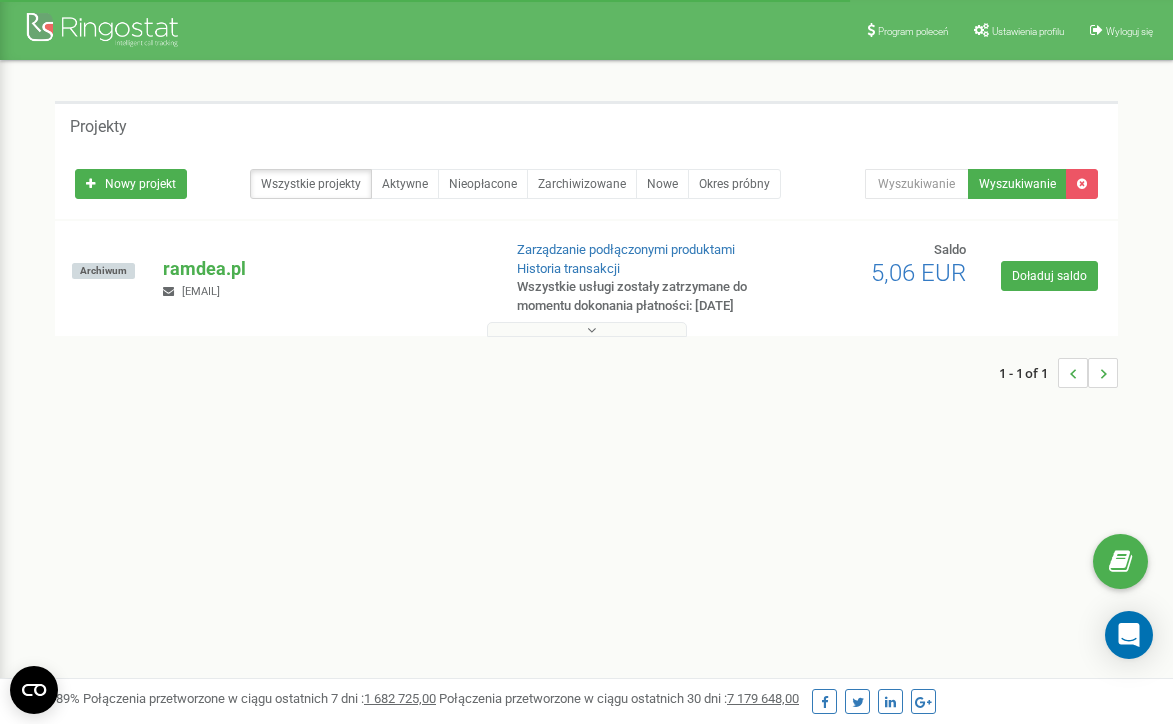 scroll, scrollTop: 0, scrollLeft: 0, axis: both 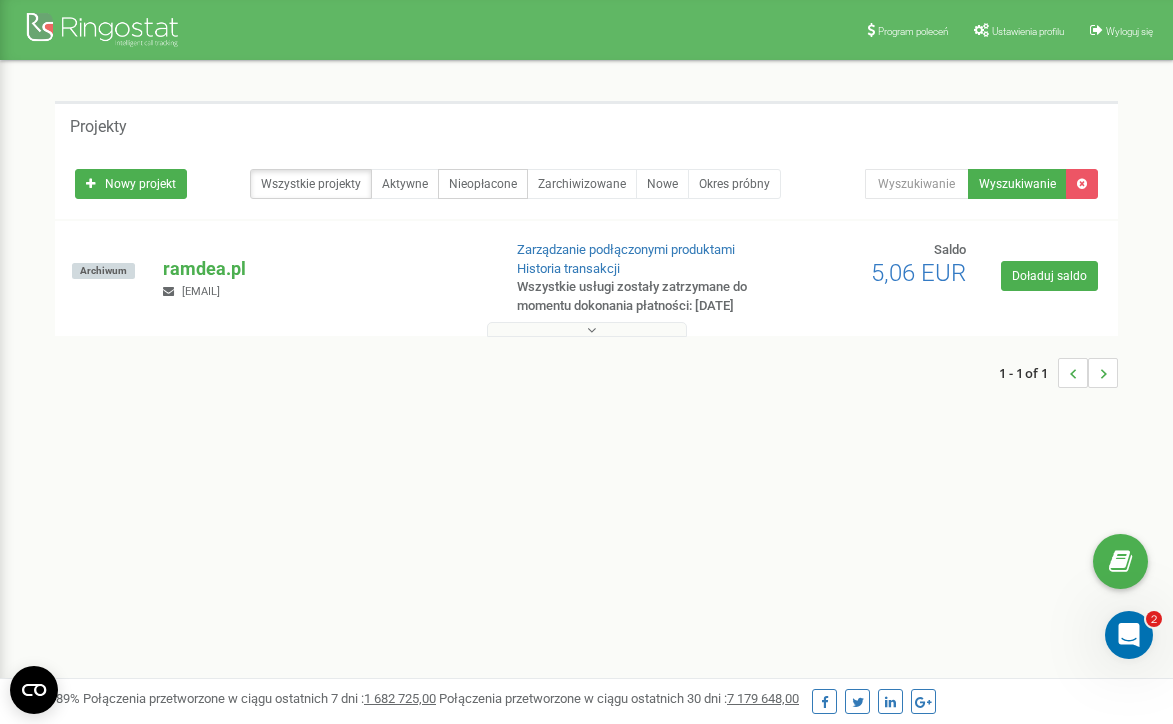 click on "Nieopłacone" at bounding box center (483, 184) 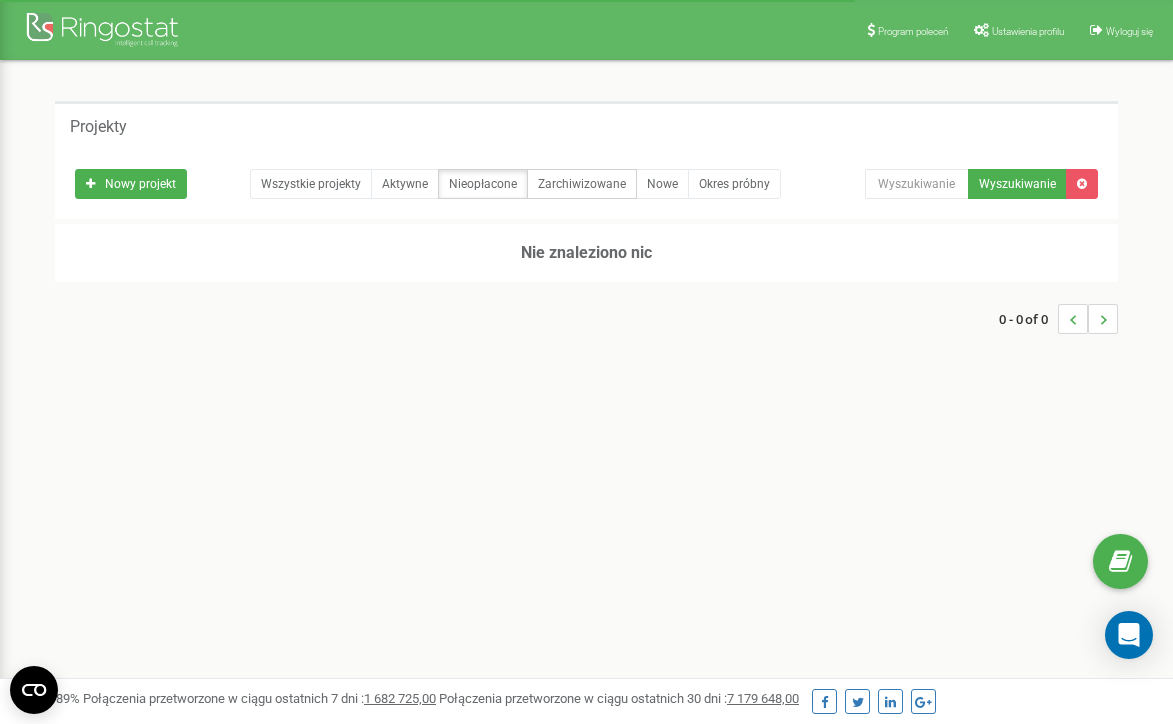 scroll, scrollTop: 0, scrollLeft: 0, axis: both 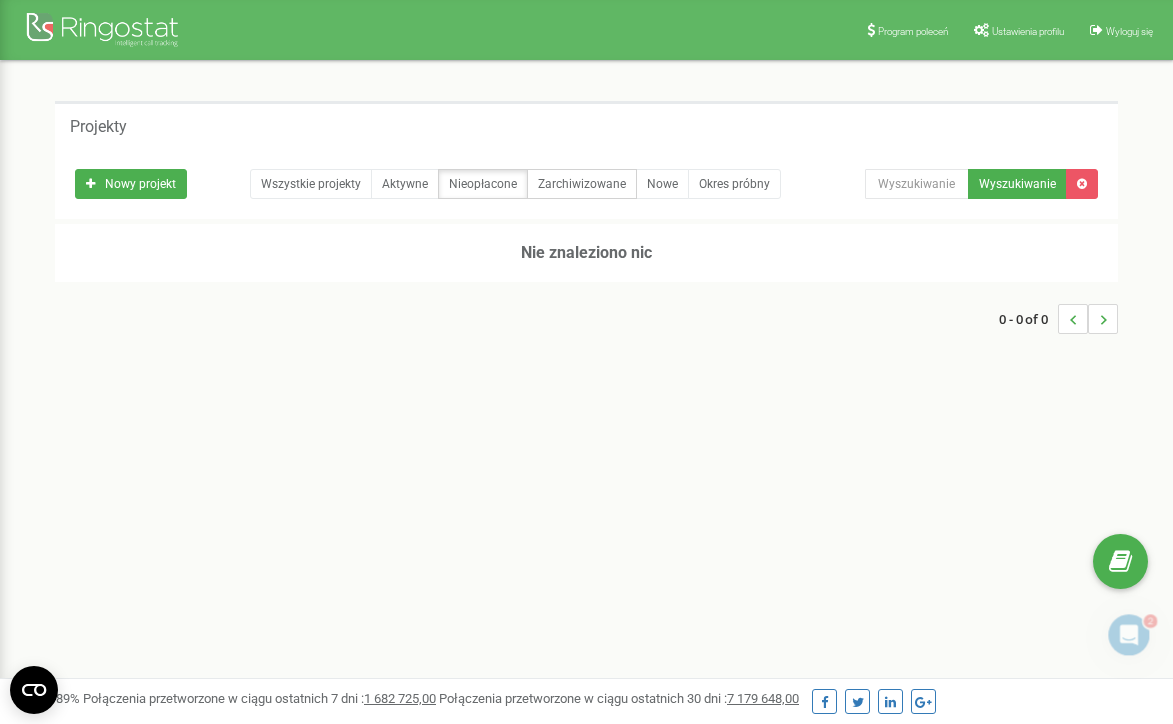 click on "Zarchiwizowane" at bounding box center (582, 184) 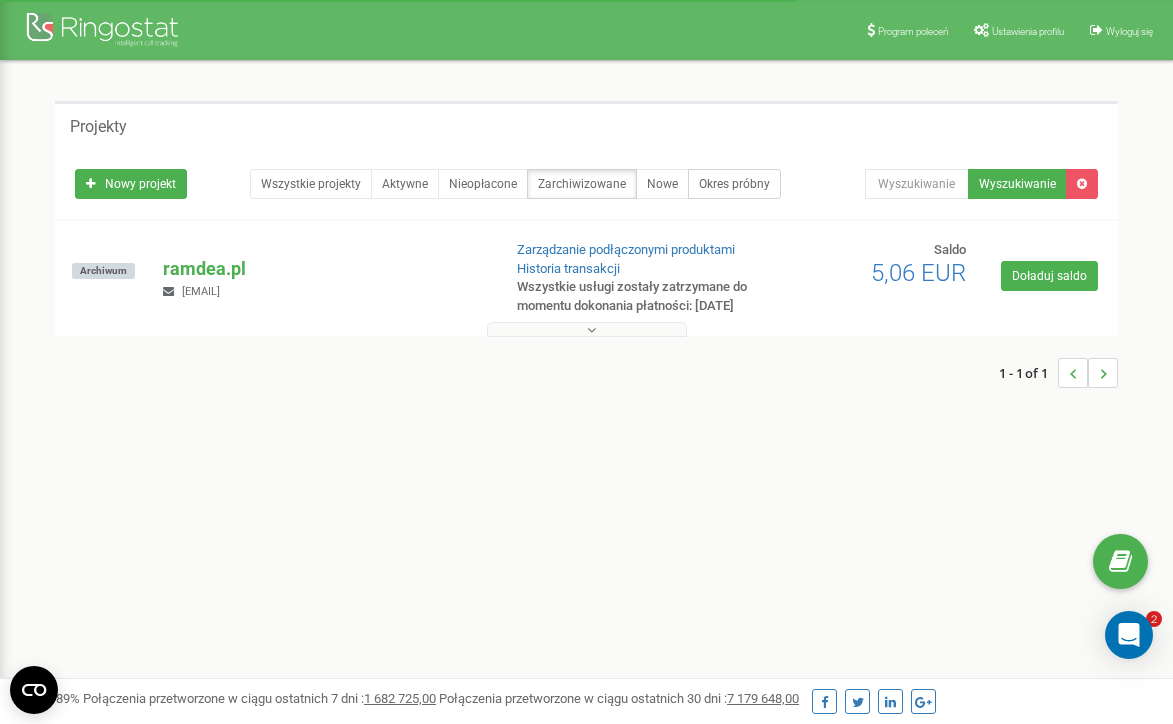 scroll, scrollTop: 0, scrollLeft: 0, axis: both 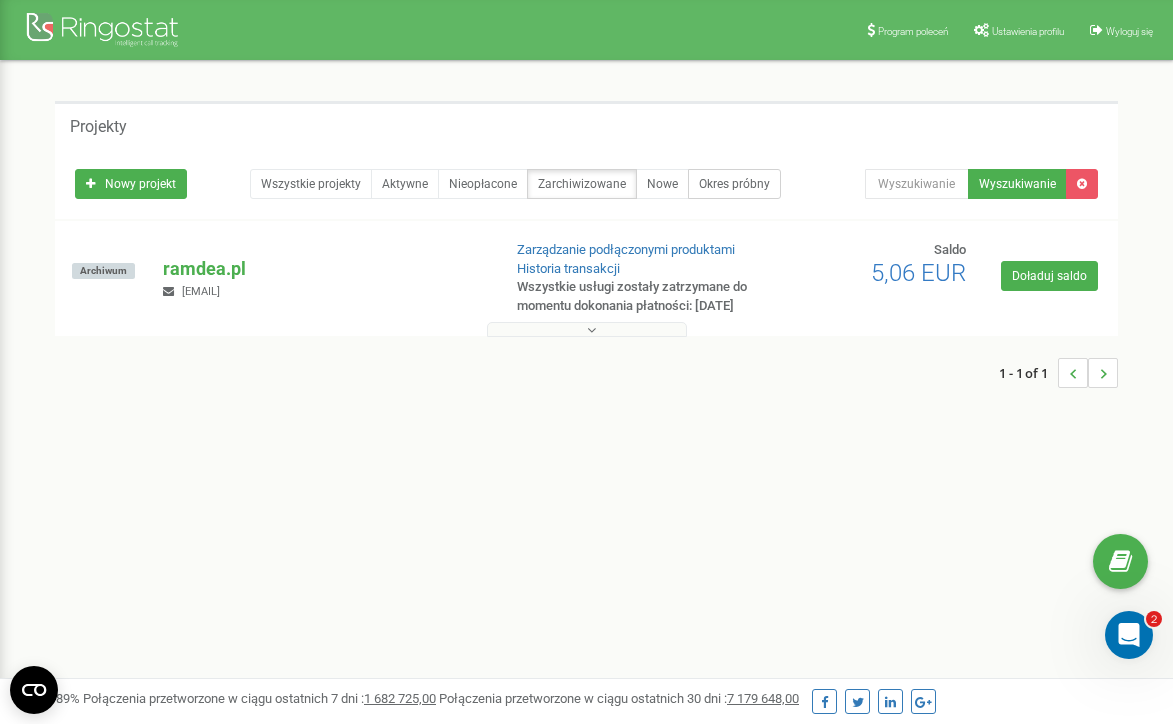click on "Okres próbny" at bounding box center (734, 184) 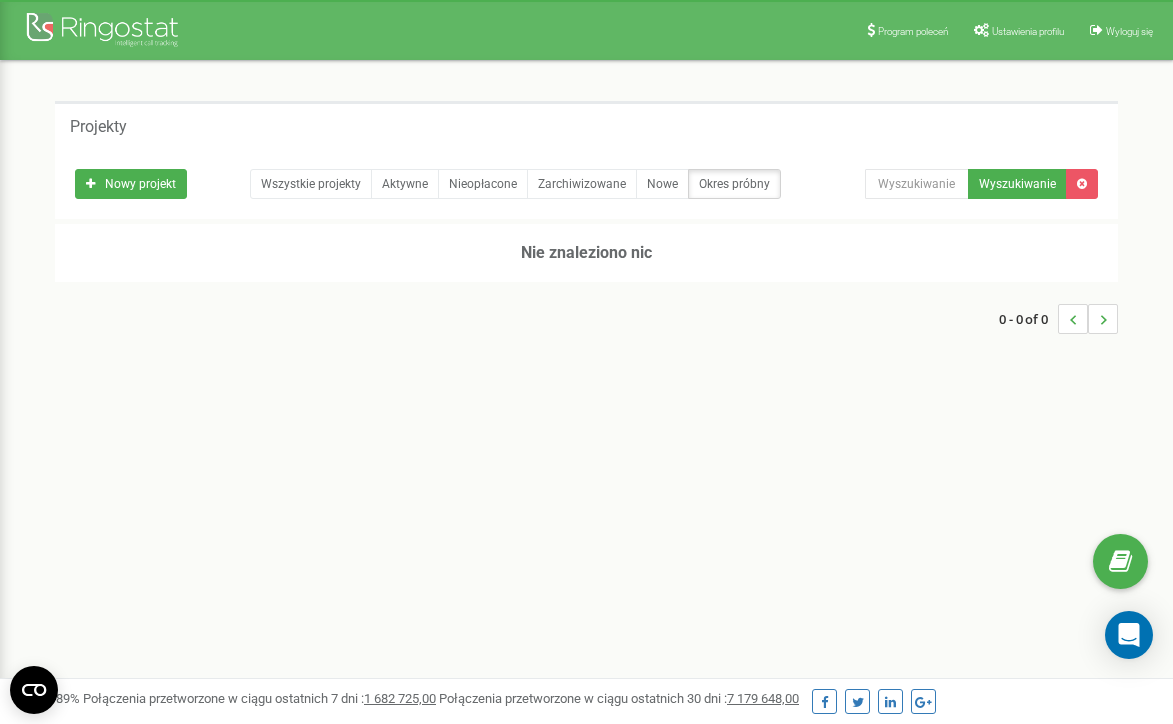 scroll, scrollTop: 0, scrollLeft: 0, axis: both 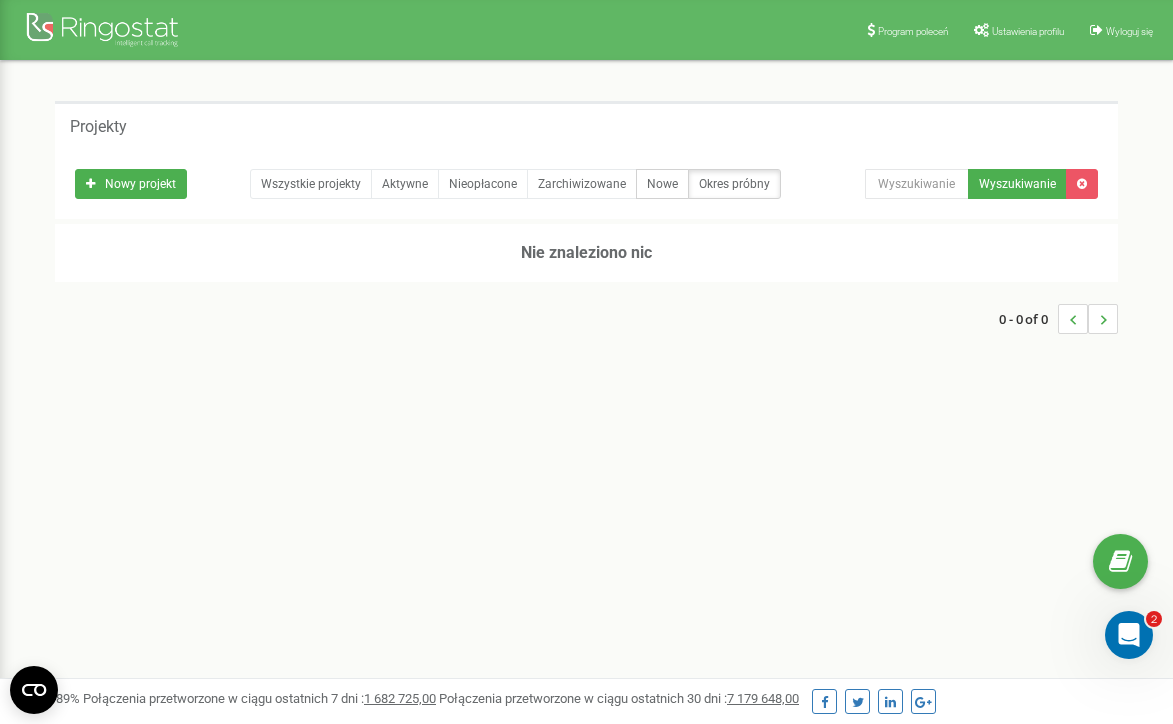 click on "Nowe" at bounding box center (662, 184) 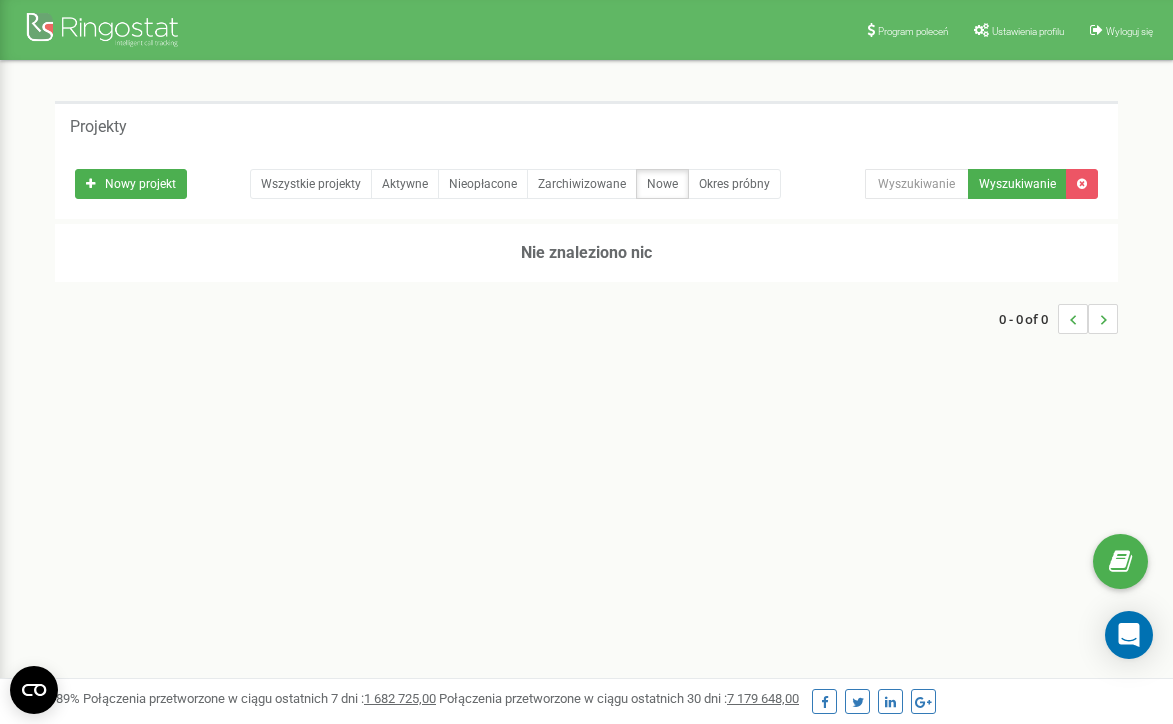 scroll, scrollTop: 0, scrollLeft: 0, axis: both 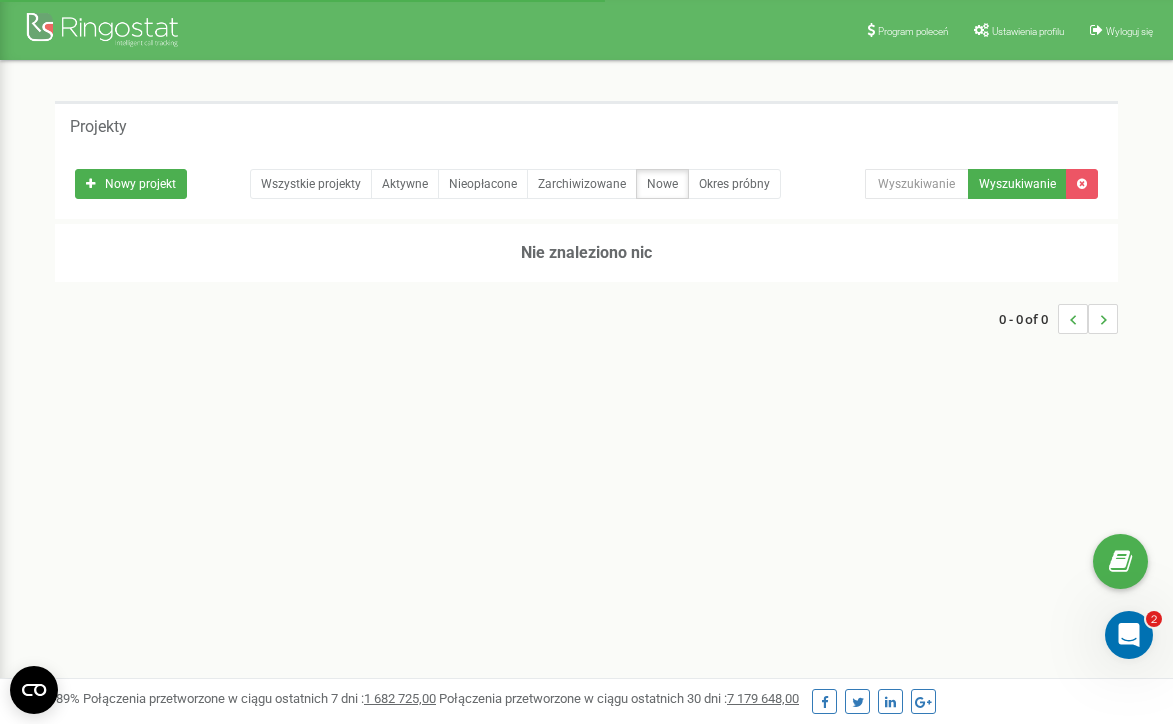 click on "Zarchiwizowane" at bounding box center [582, 184] 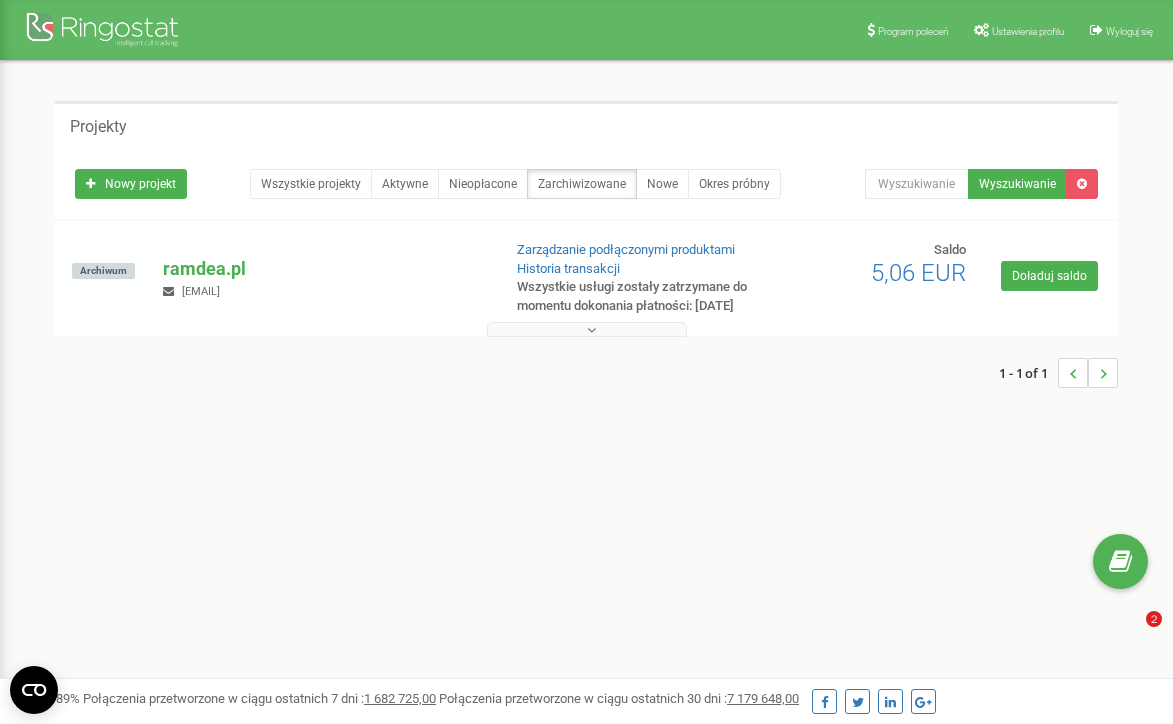 scroll, scrollTop: 0, scrollLeft: 0, axis: both 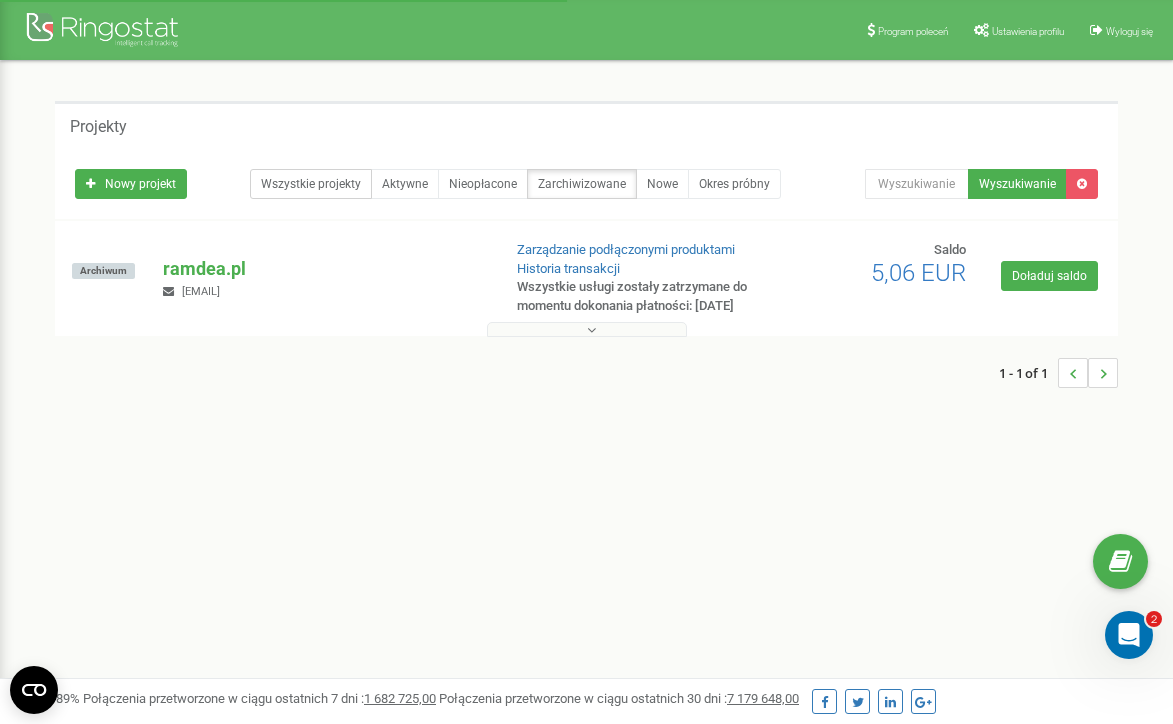click on "Wszystkie projekty" at bounding box center [311, 184] 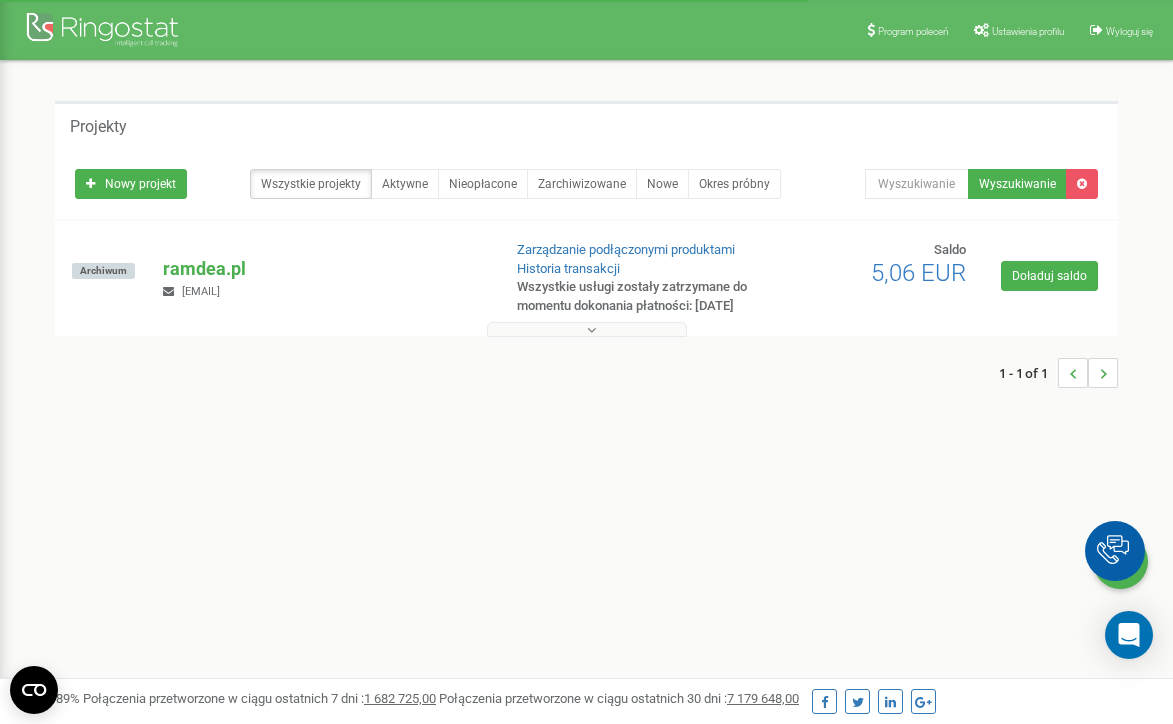 scroll, scrollTop: 0, scrollLeft: 0, axis: both 